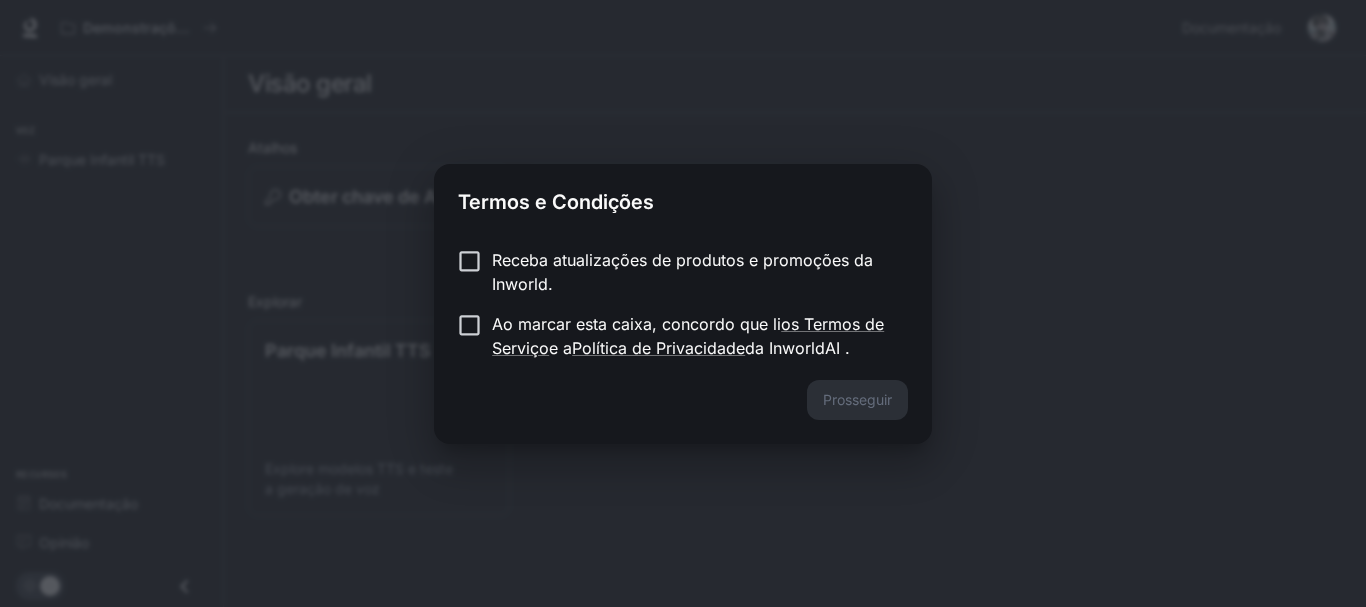 scroll, scrollTop: 0, scrollLeft: 0, axis: both 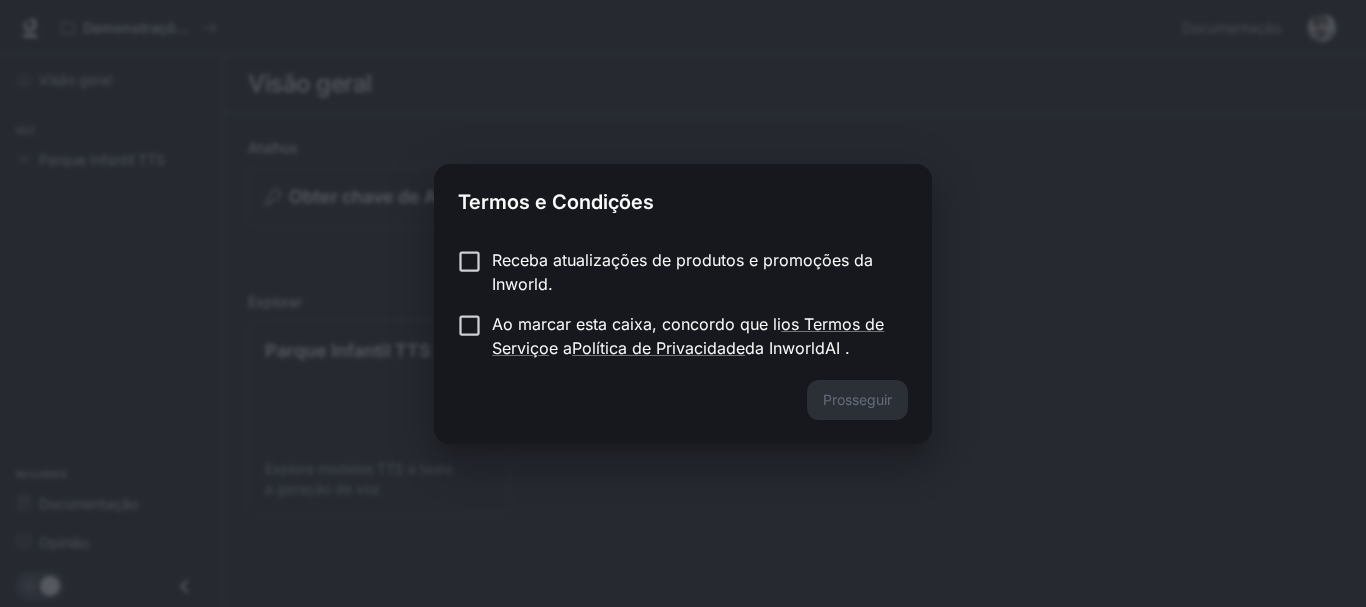click on "Termos e Condições Receba atualizações de produtos e promoções da Inworld. Ao marcar esta caixa, concordo que li  os Termos de Serviço  e a  Política de Privacidade  da InworldAI .       Prosseguir" at bounding box center [683, 303] 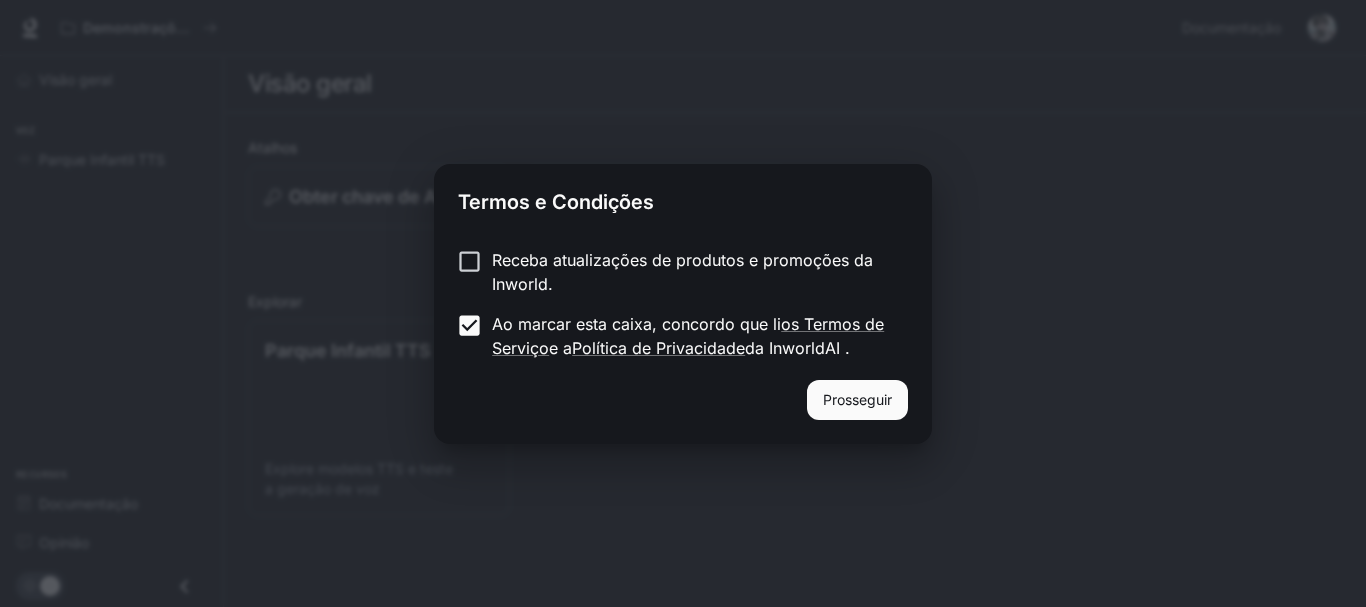 click on "Prosseguir" at bounding box center (683, 412) 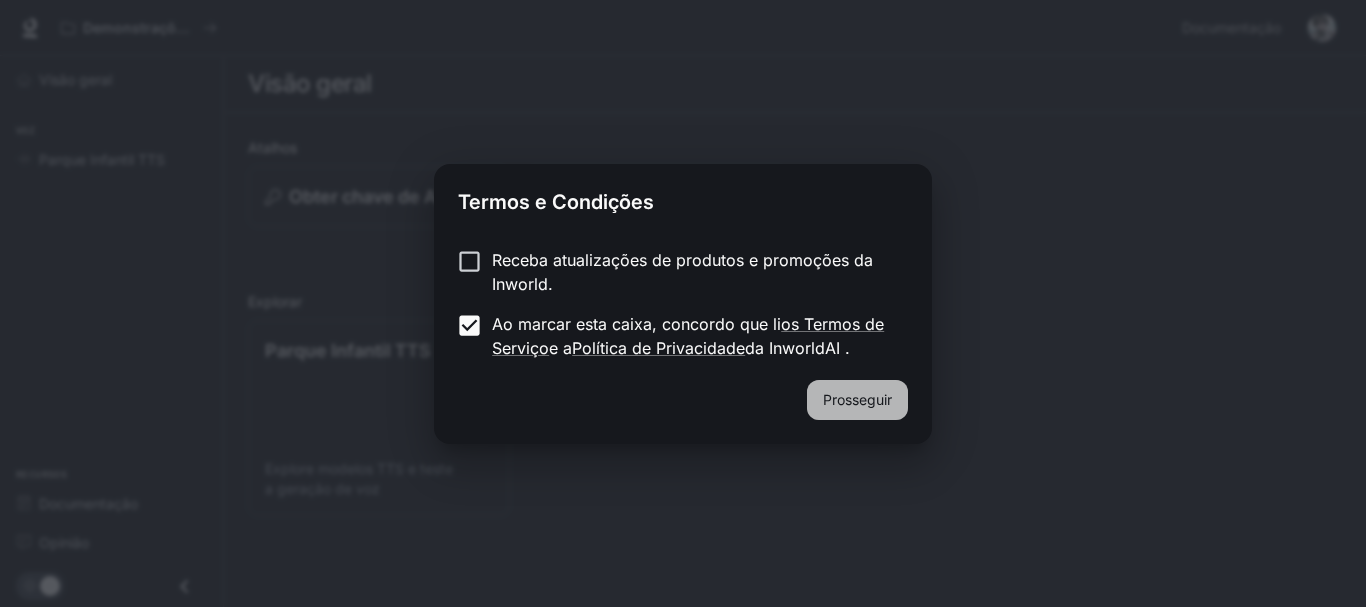 click on "Prosseguir" at bounding box center [857, 399] 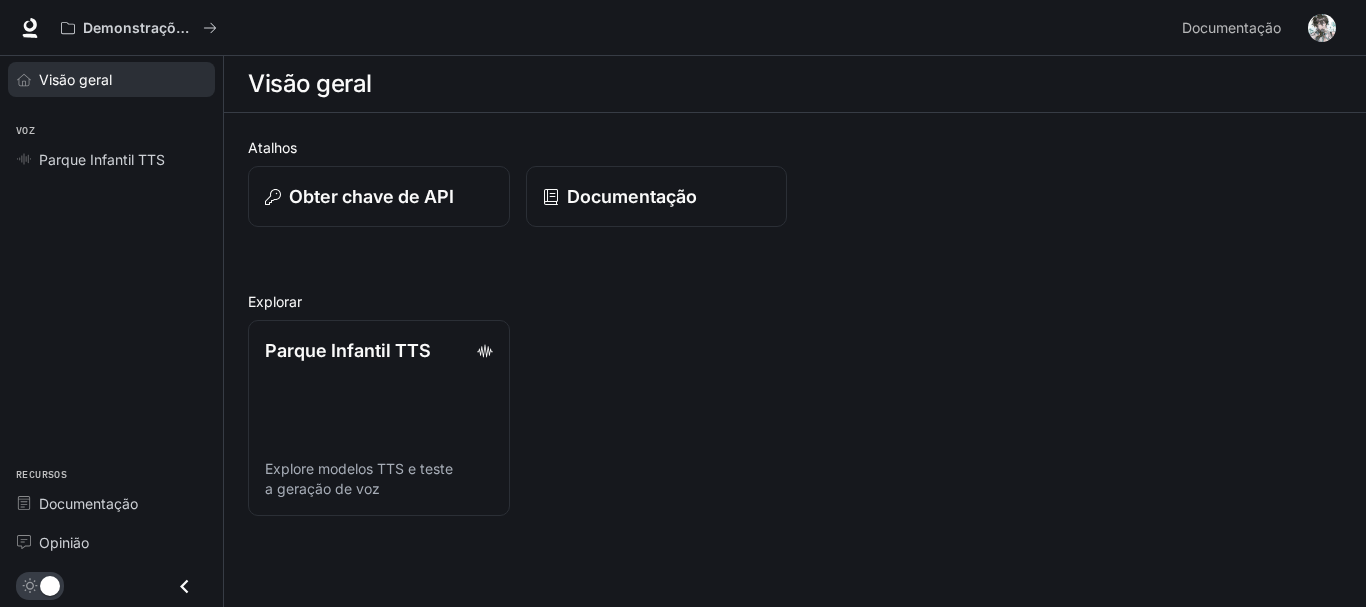 click on "Visão geral" at bounding box center (122, 79) 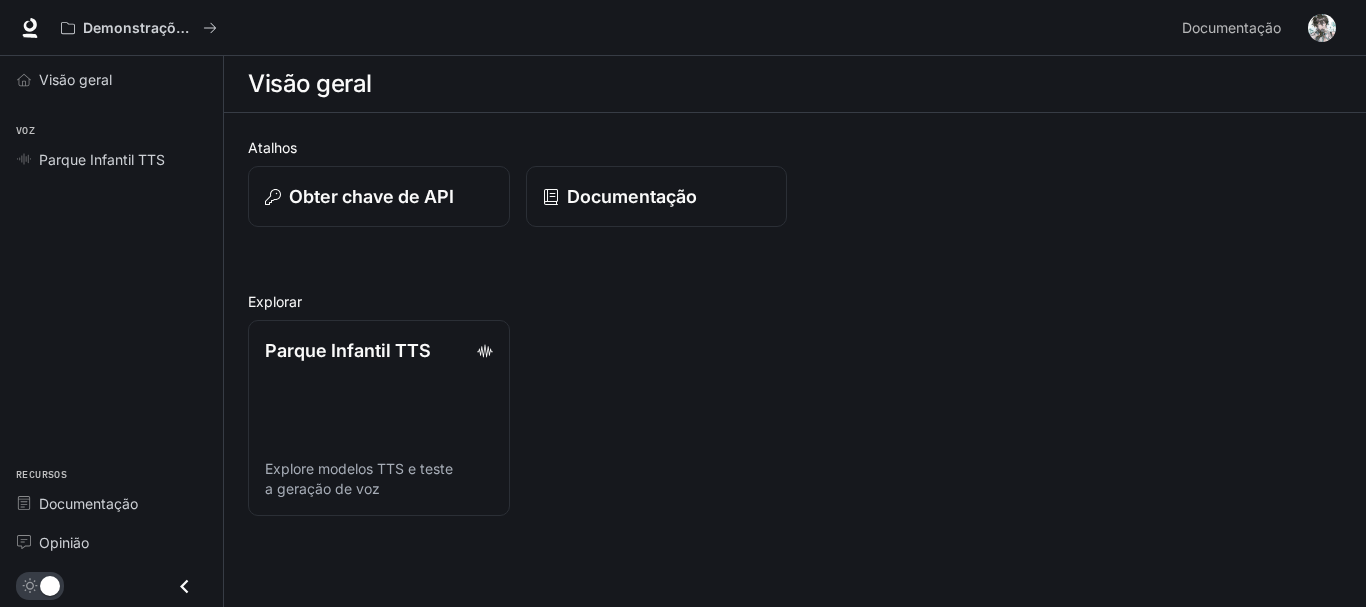 scroll, scrollTop: 0, scrollLeft: 0, axis: both 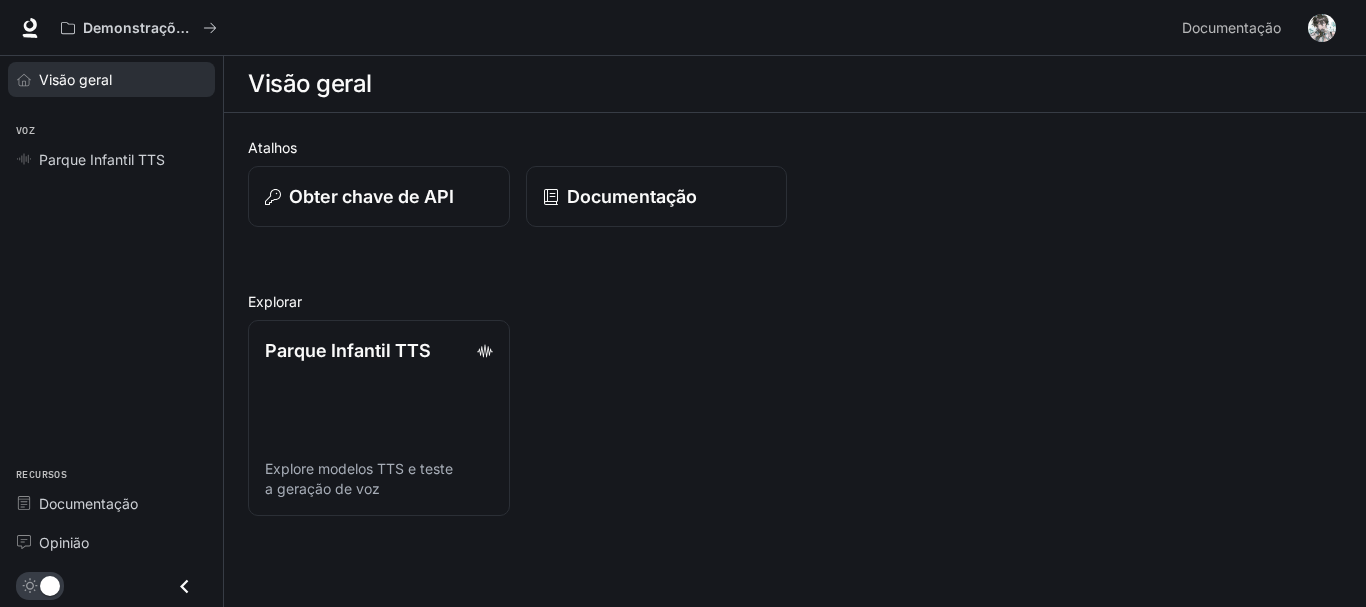 click on "Visão geral" at bounding box center [122, 79] 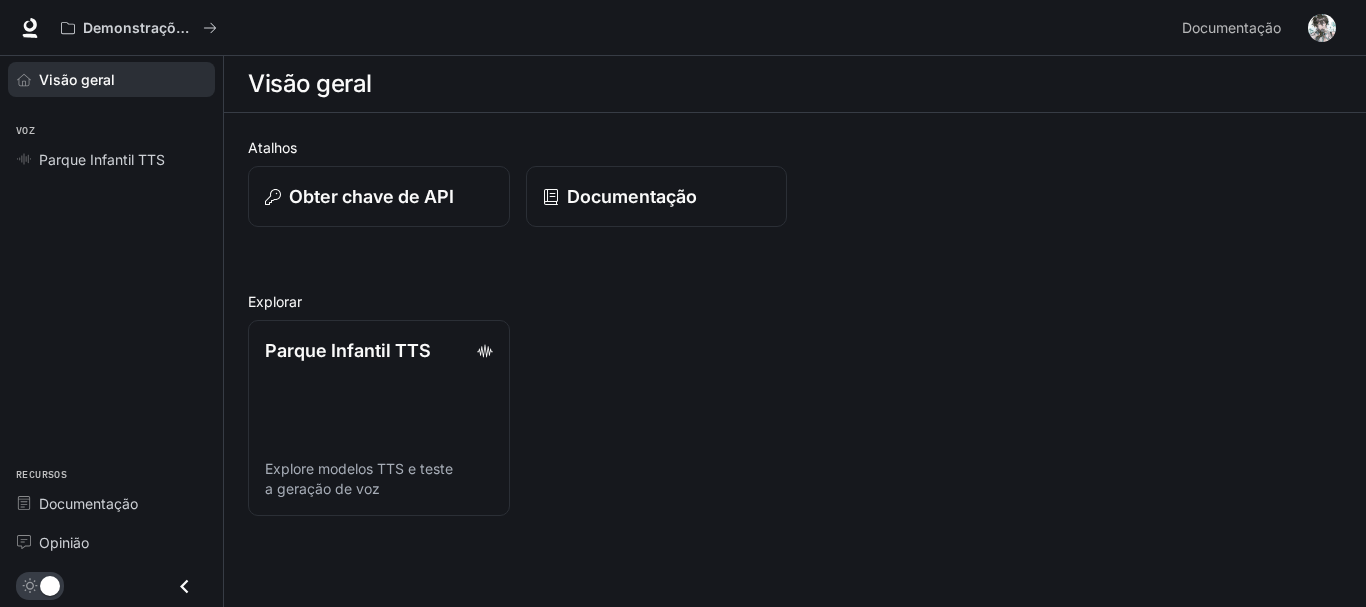 click on "Visão geral" at bounding box center [111, 79] 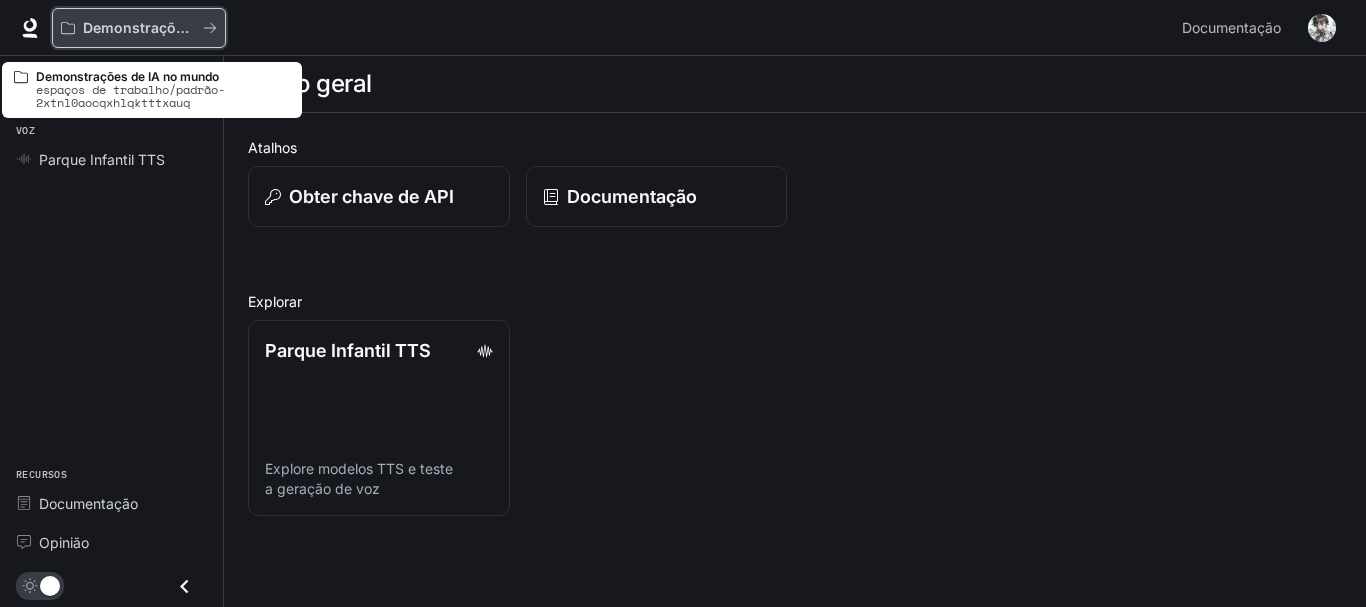 click on "Demonstrações de IA no mundo" at bounding box center [139, 28] 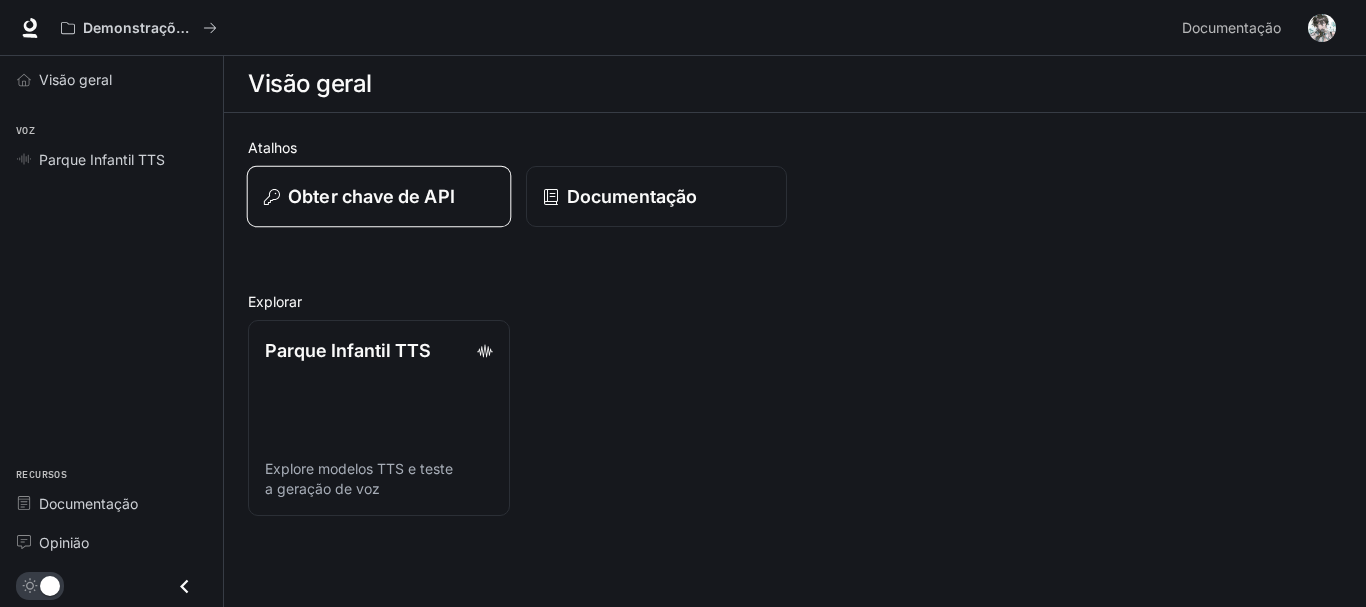 click on "Obter chave de API" at bounding box center [379, 197] 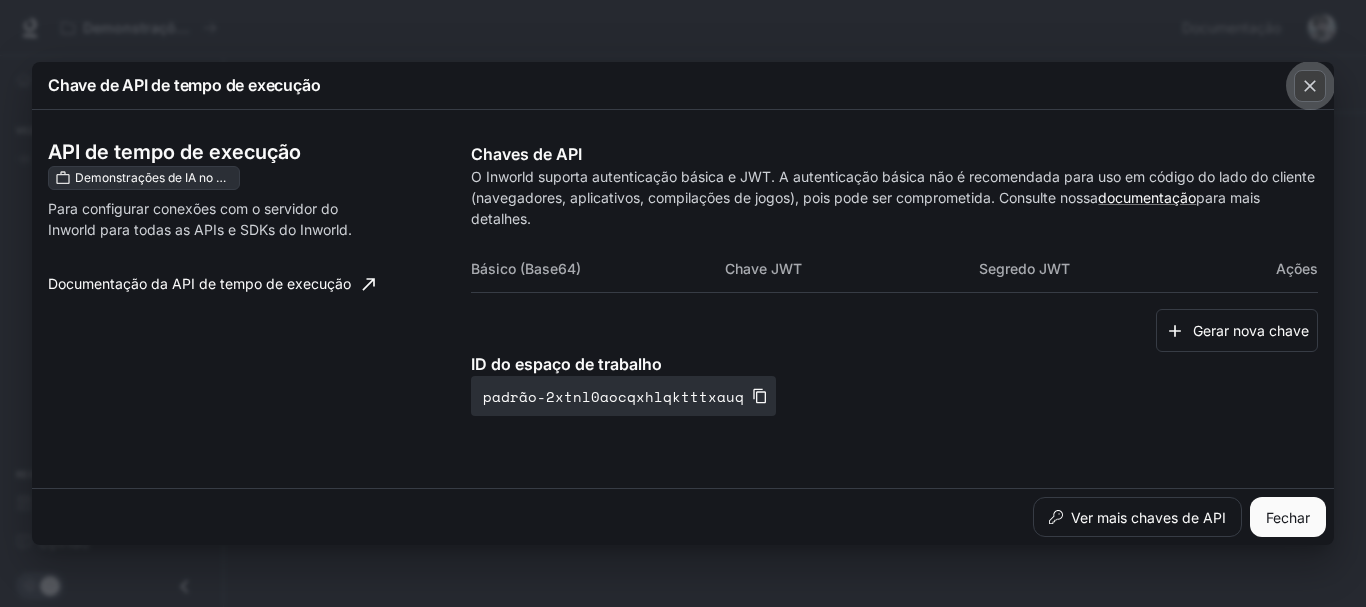 click at bounding box center (1310, 86) 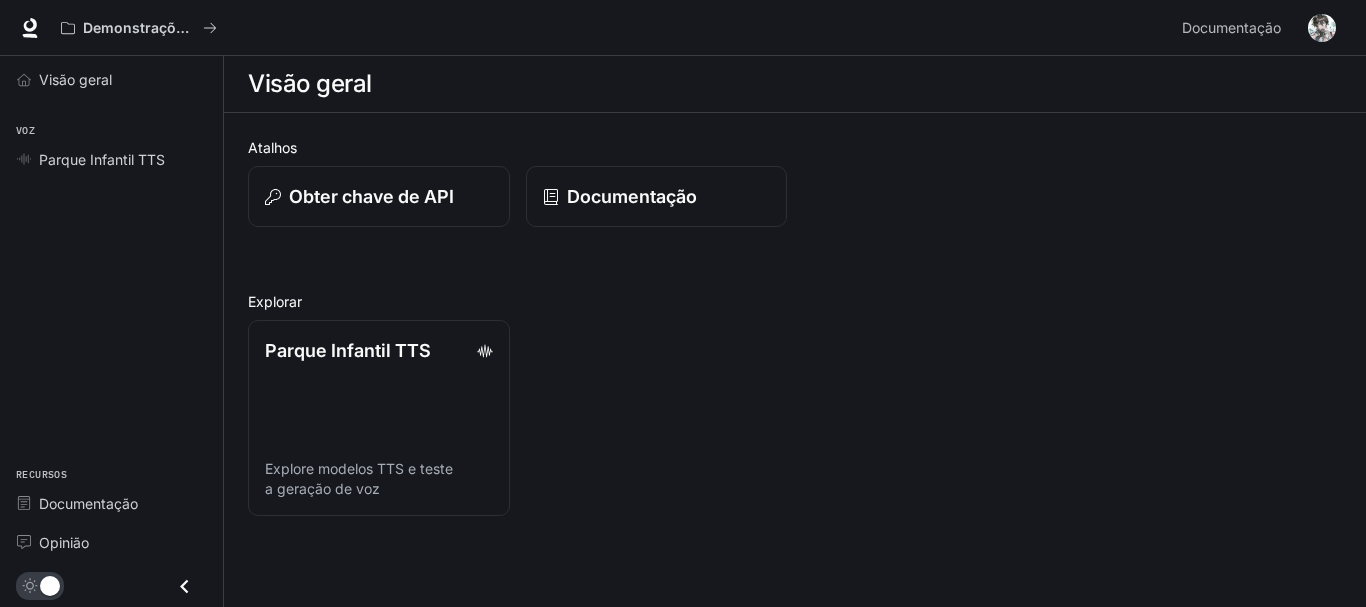 click on "Atalhos Obter chave de API Documentação Explorar Parque Infantil TTS Explore modelos TTS e teste a geração de voz" at bounding box center [795, 326] 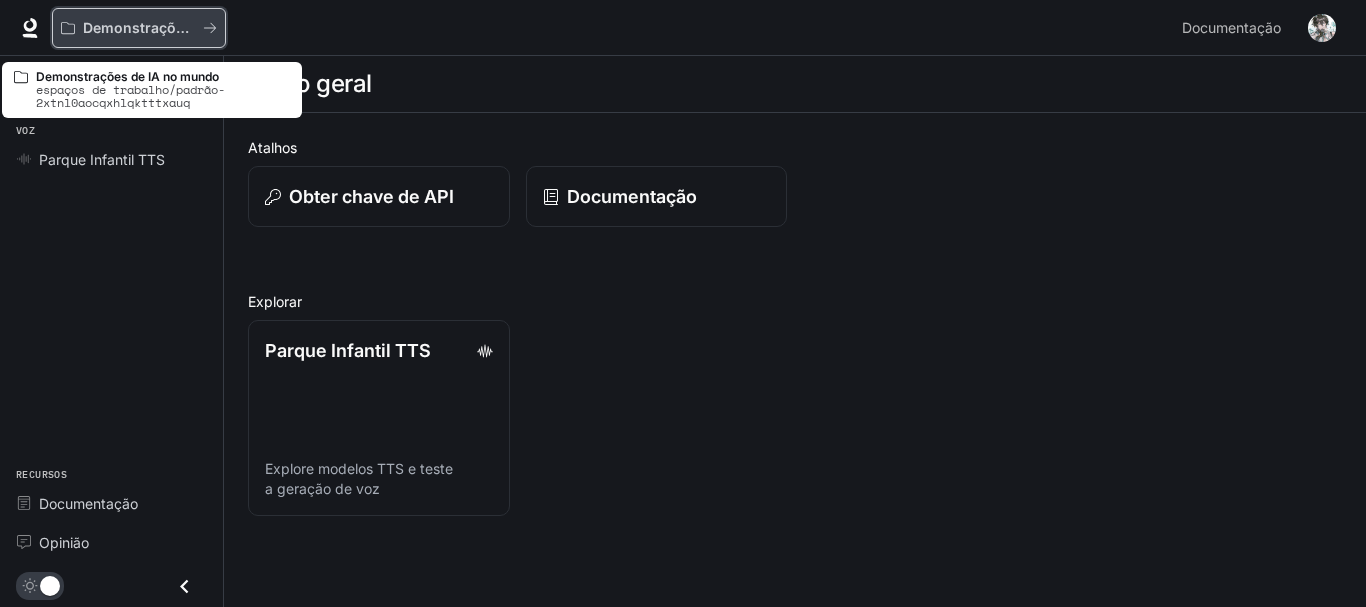 click on "Demonstrações de IA no mundo" at bounding box center (194, 27) 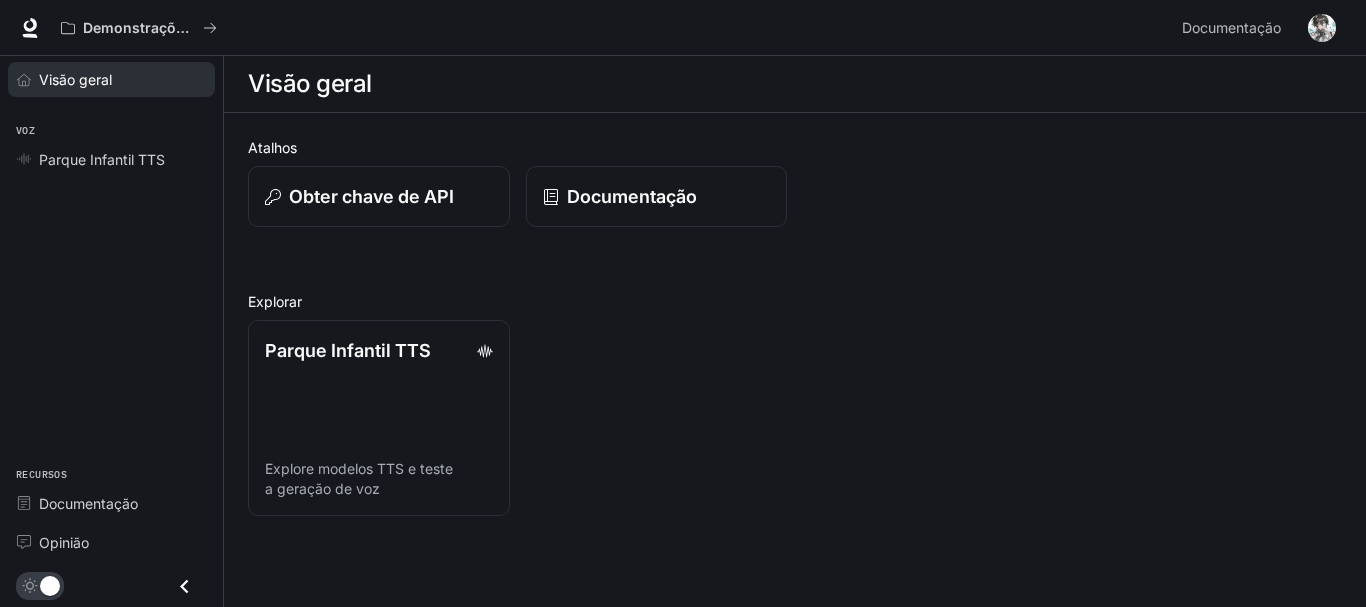 click on "Visão geral" at bounding box center [122, 79] 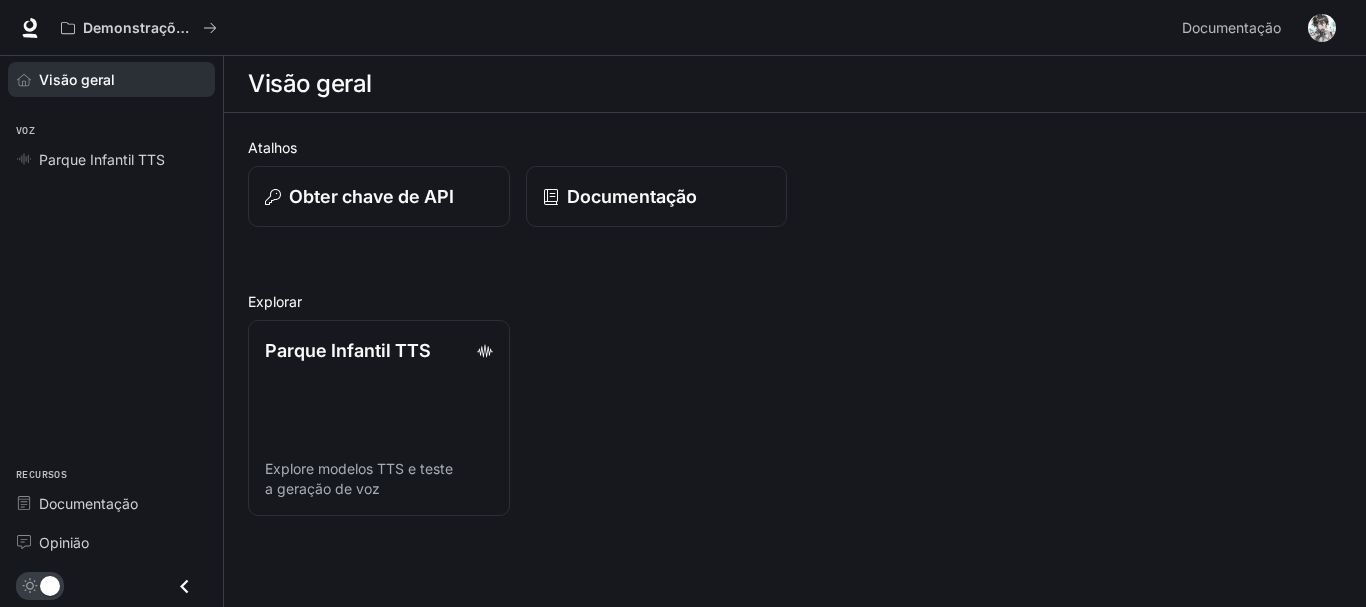click on "Visão geral" at bounding box center [122, 79] 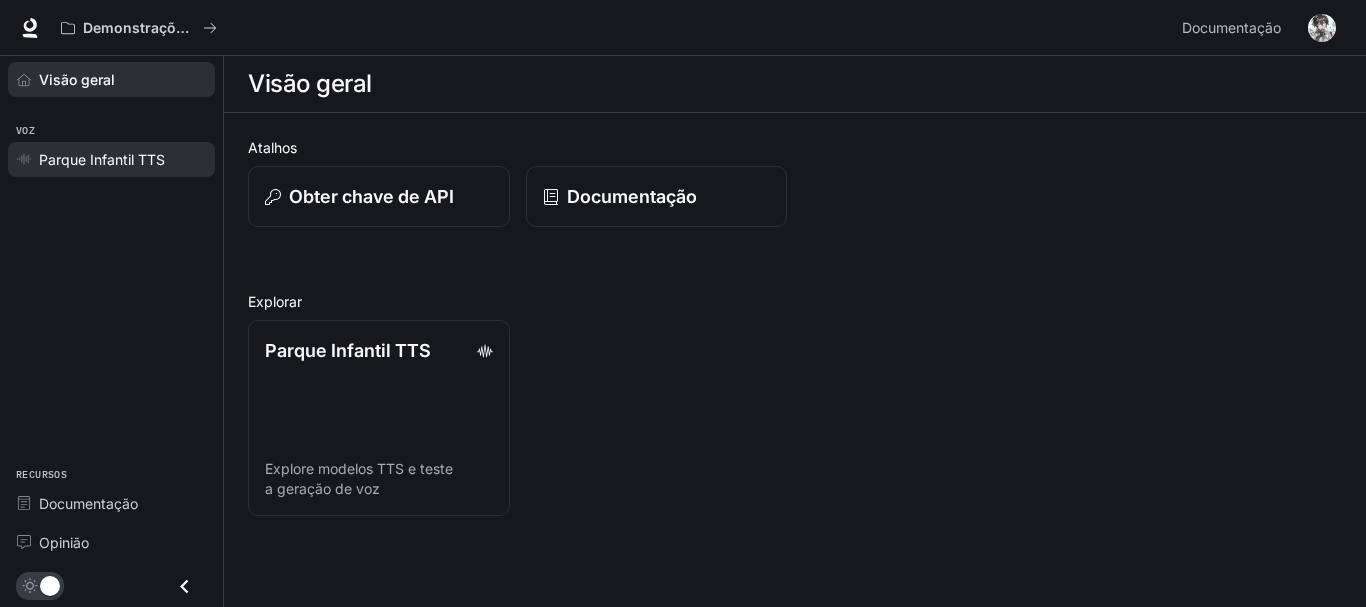 click on "Parque Infantil TTS" at bounding box center (102, 159) 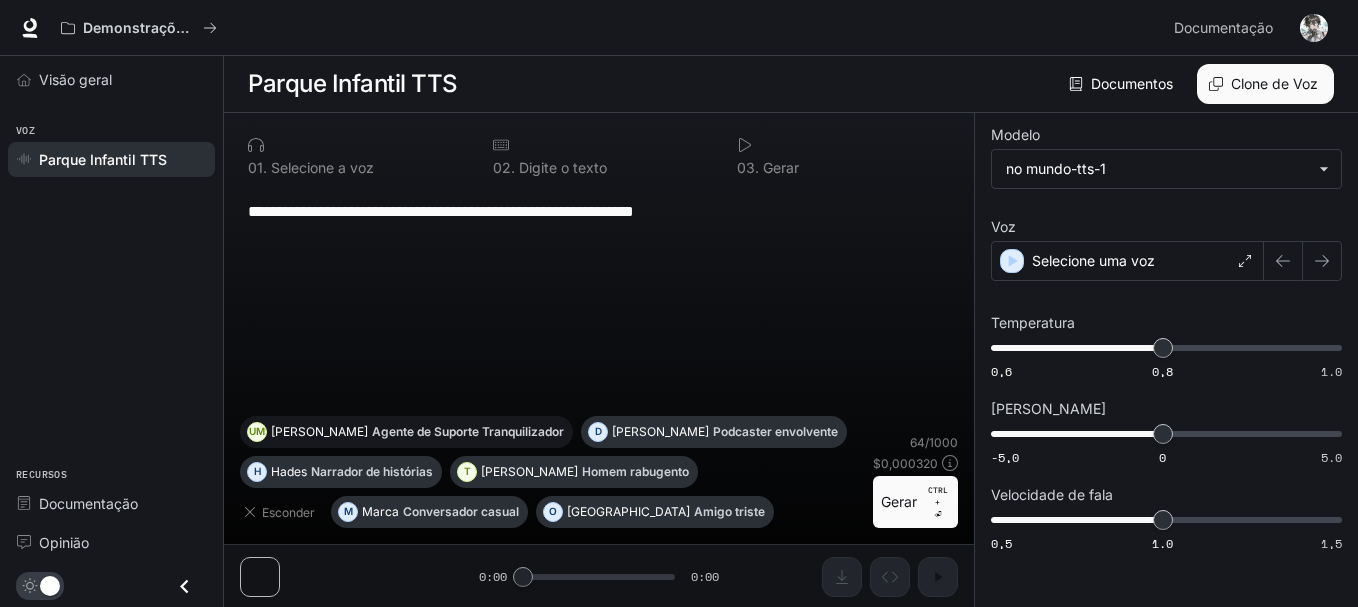 click on "Agente de Suporte Tranquilizador" at bounding box center [468, 431] 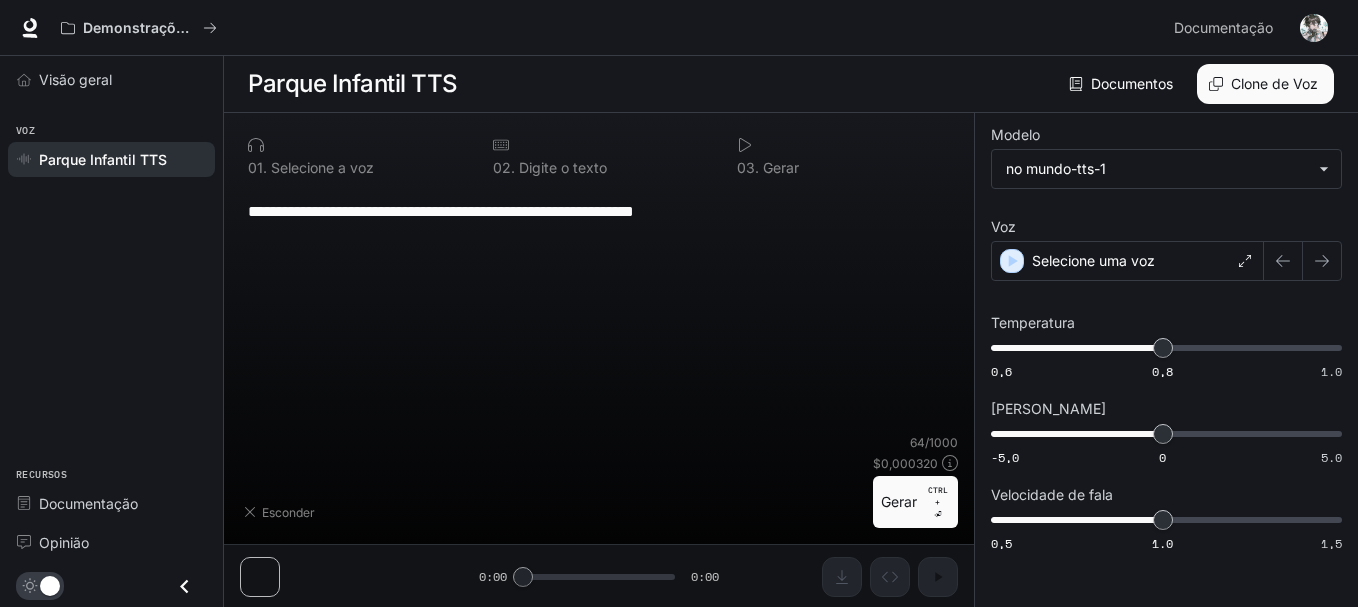 type on "**********" 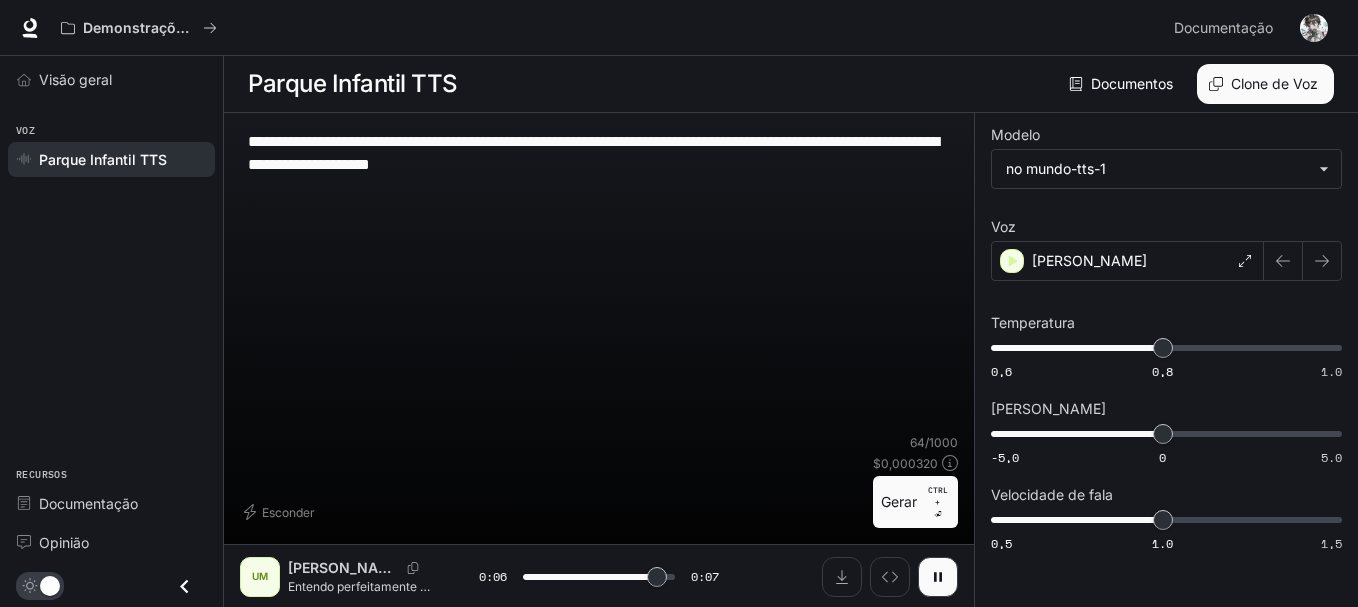 click on "UM Ashley Entendo perfeitamente a sua frustração com esta situação. Deixe-me analisar os detalhes da sua conta e encontrar a melhor solução para você." at bounding box center [359, 577] 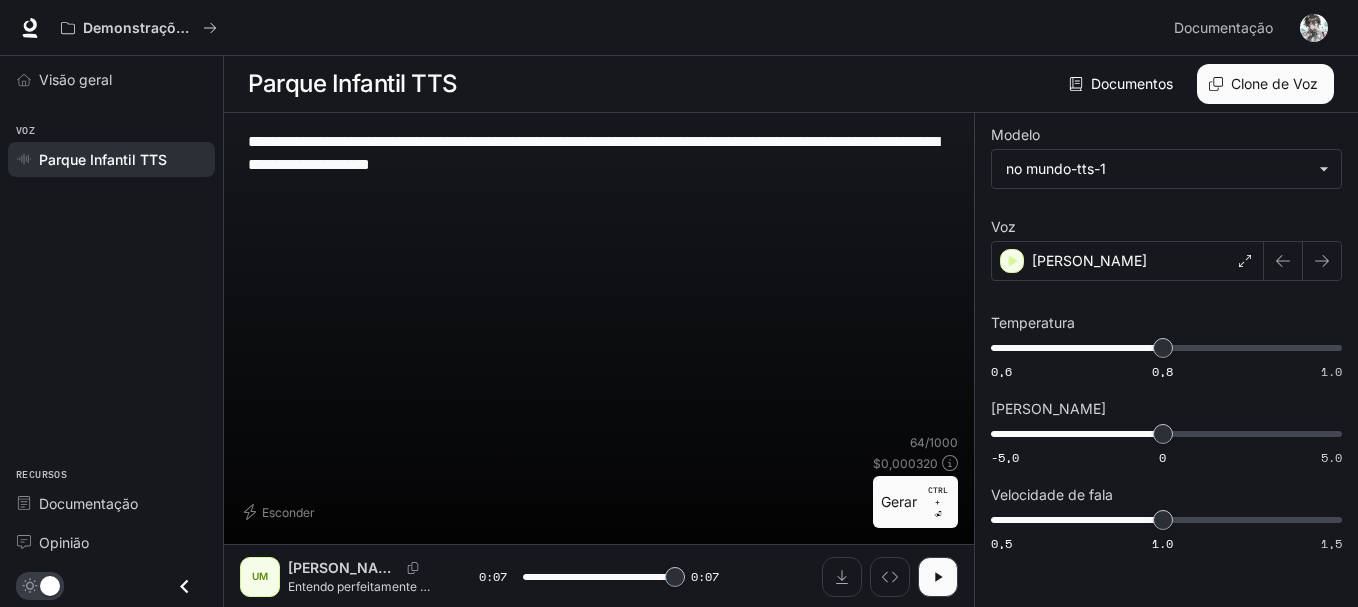 type on "*" 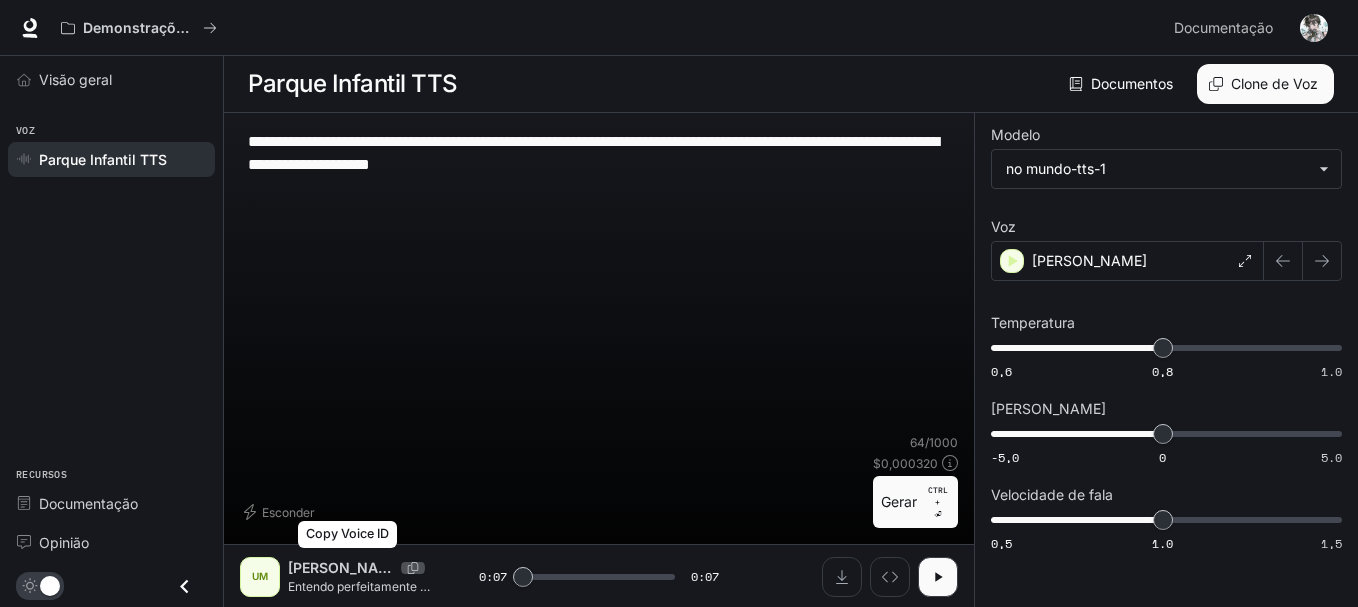 click 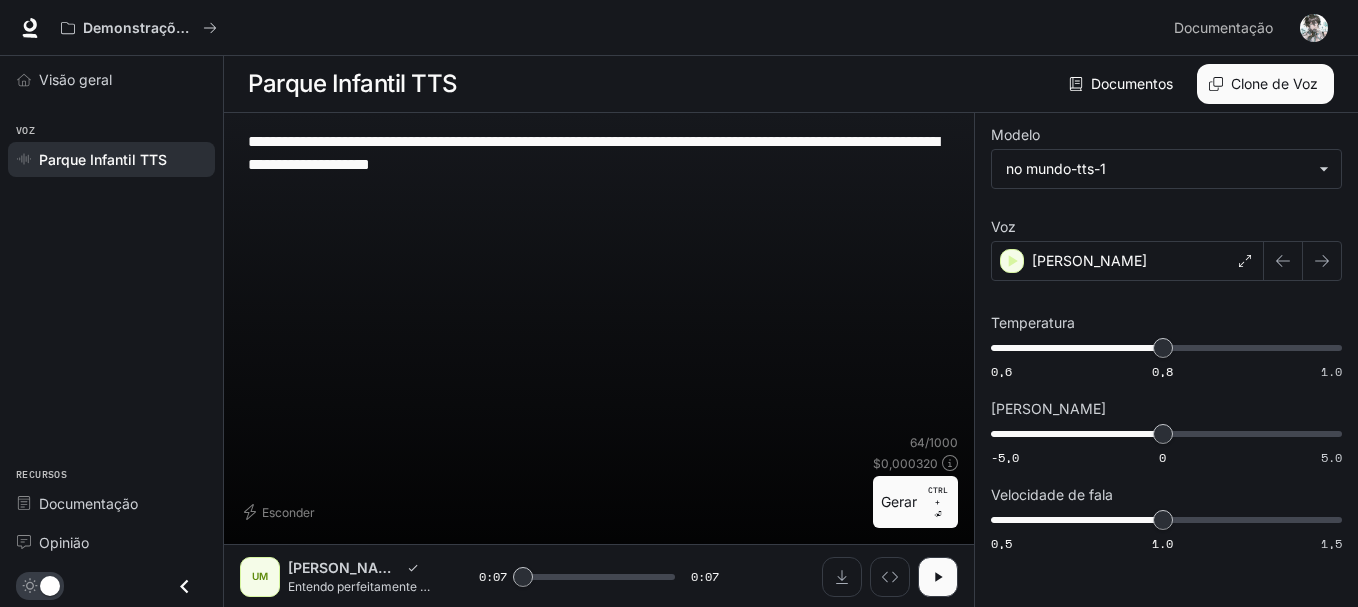 click on "Ashley" at bounding box center (346, 567) 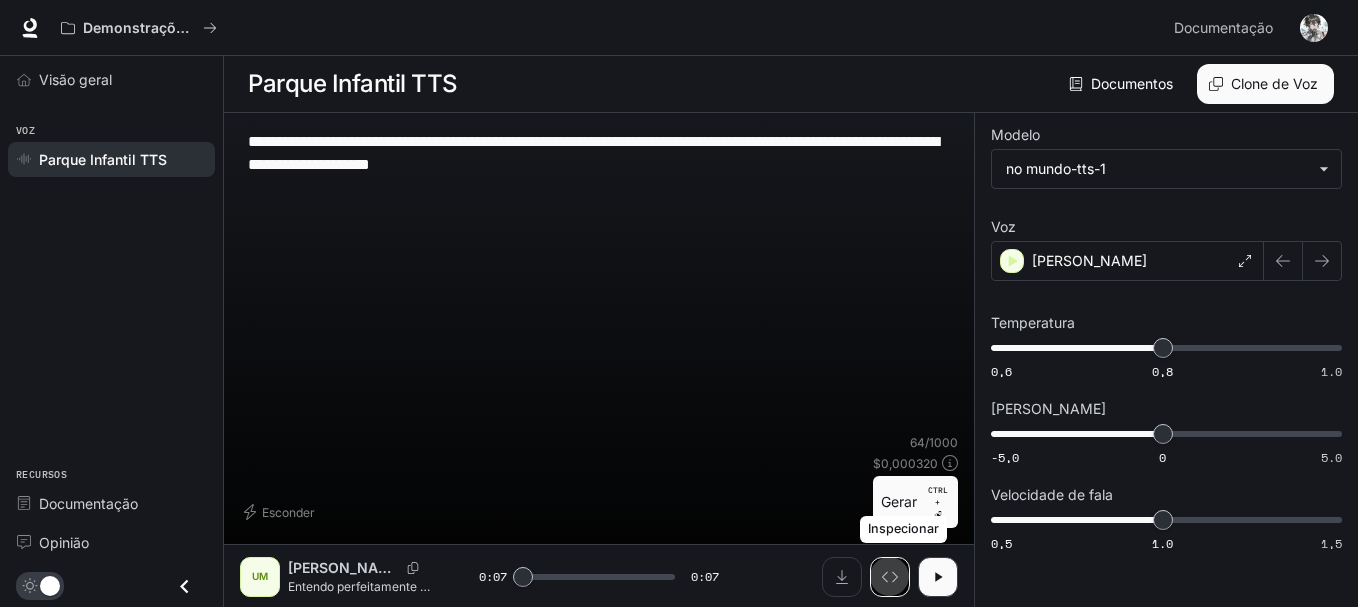 click 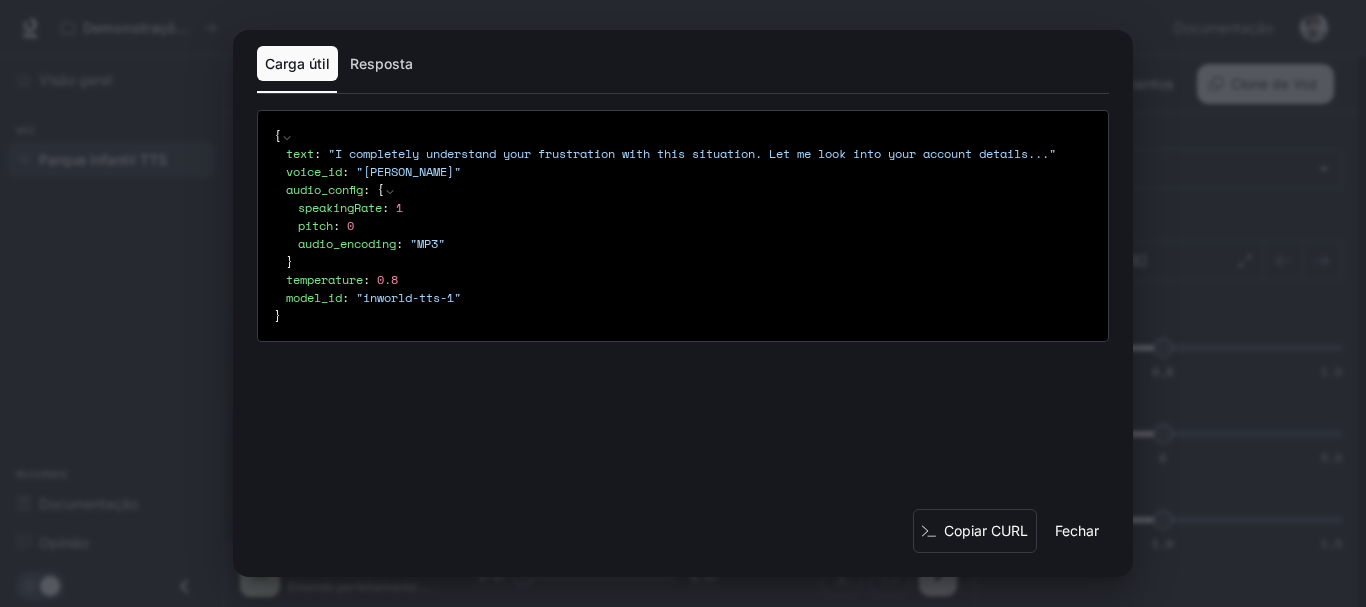 click on "Fechar" at bounding box center [1077, 530] 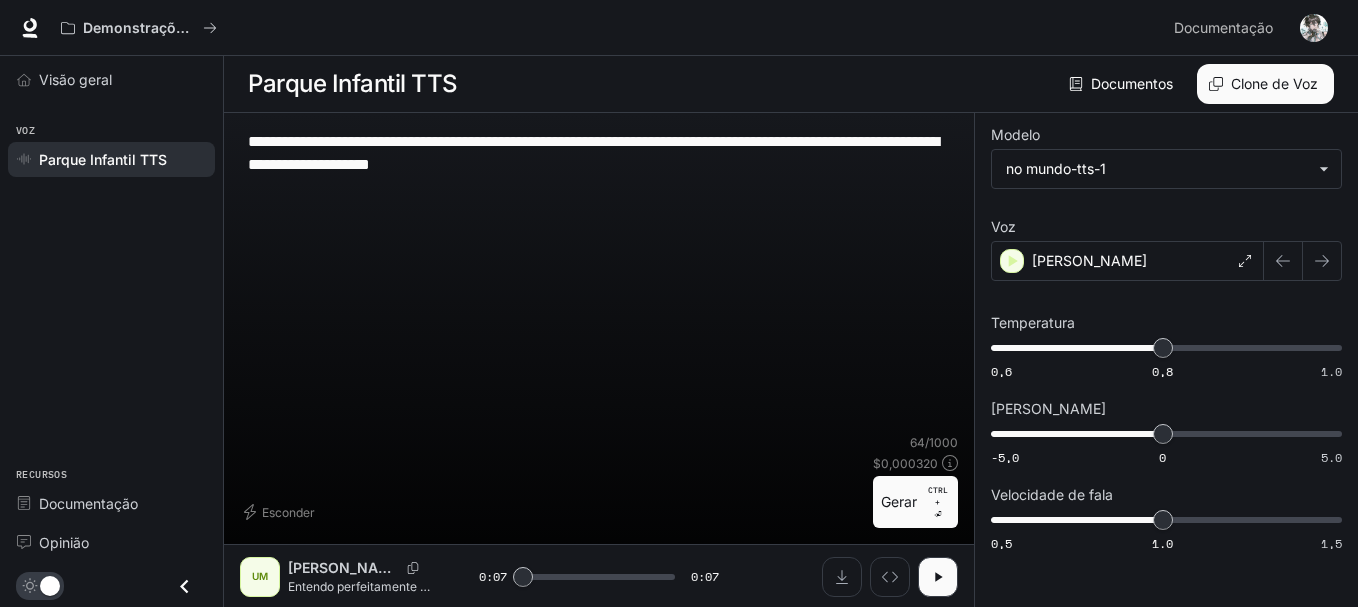 type 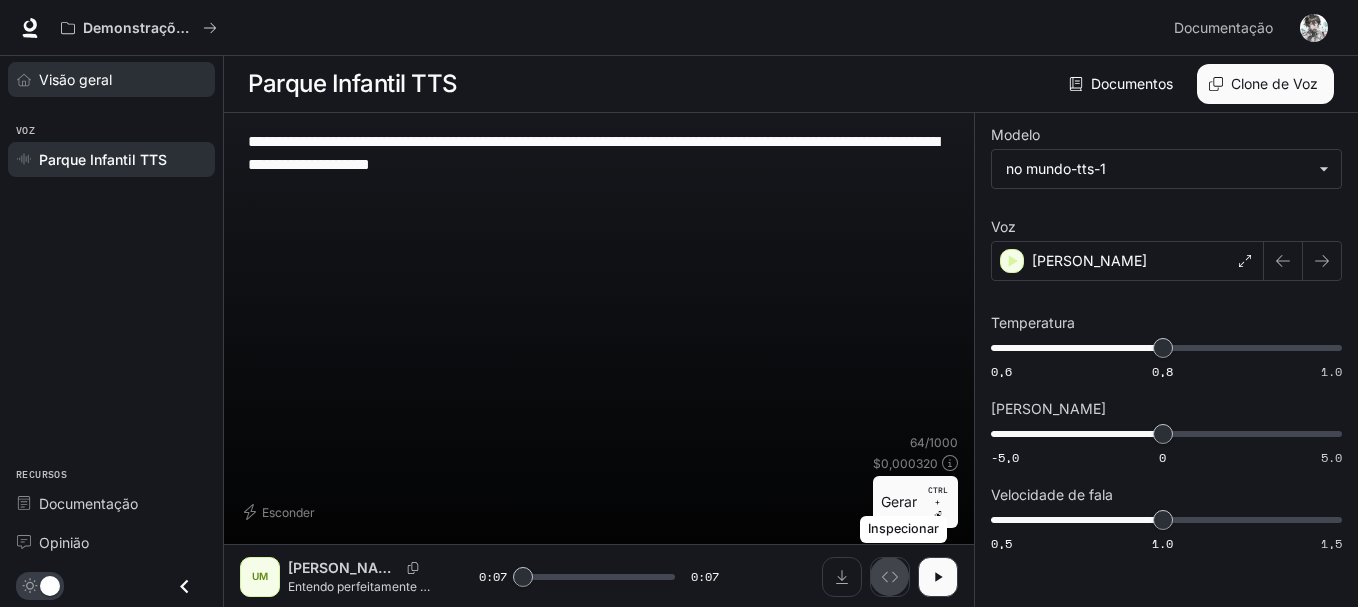 click on "Visão geral" at bounding box center (111, 79) 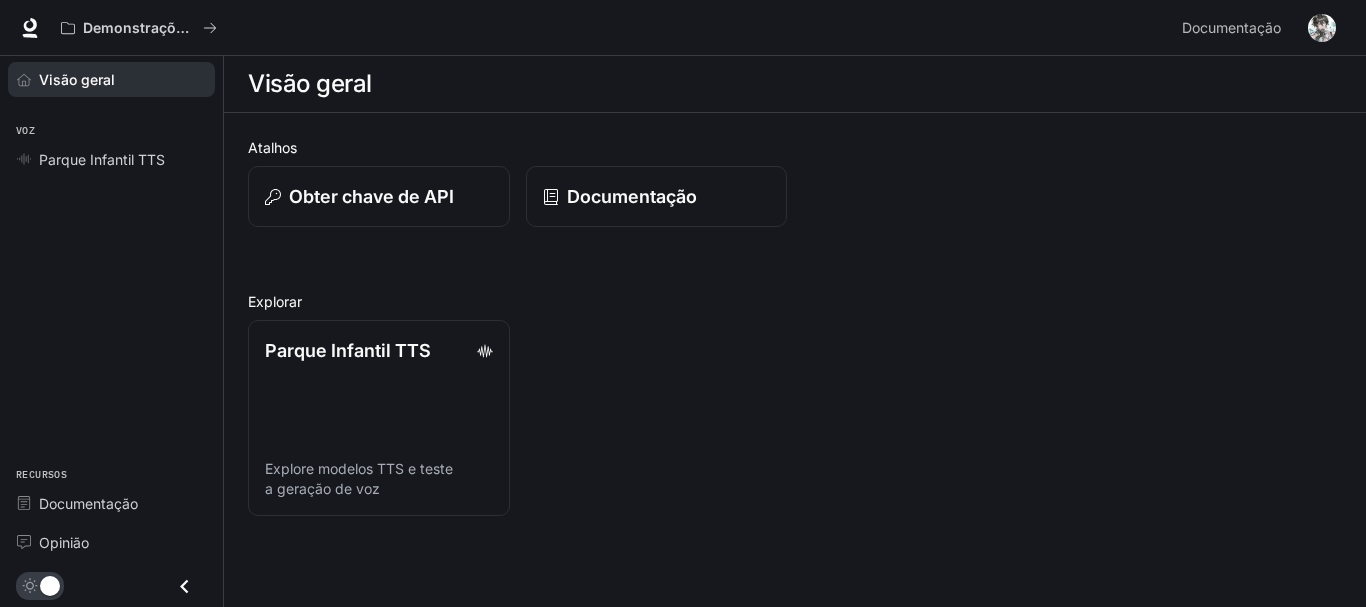 click on "Visão geral" at bounding box center [111, 79] 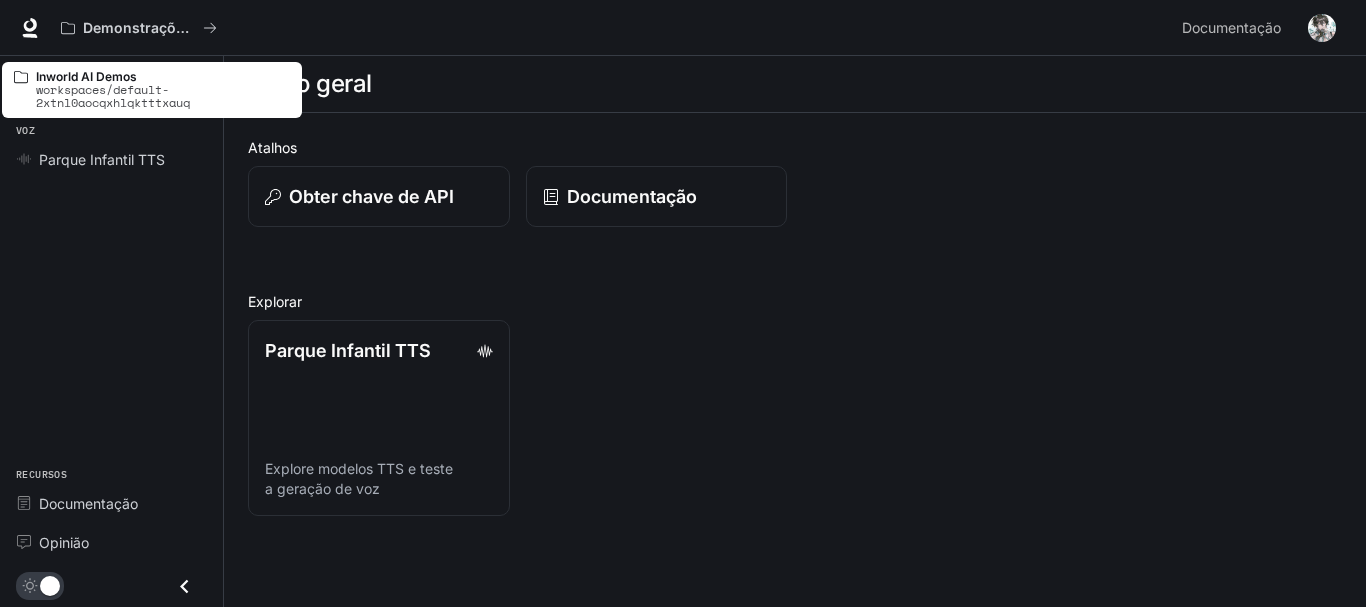 drag, startPoint x: 98, startPoint y: 67, endPoint x: 191, endPoint y: -4, distance: 117.00427 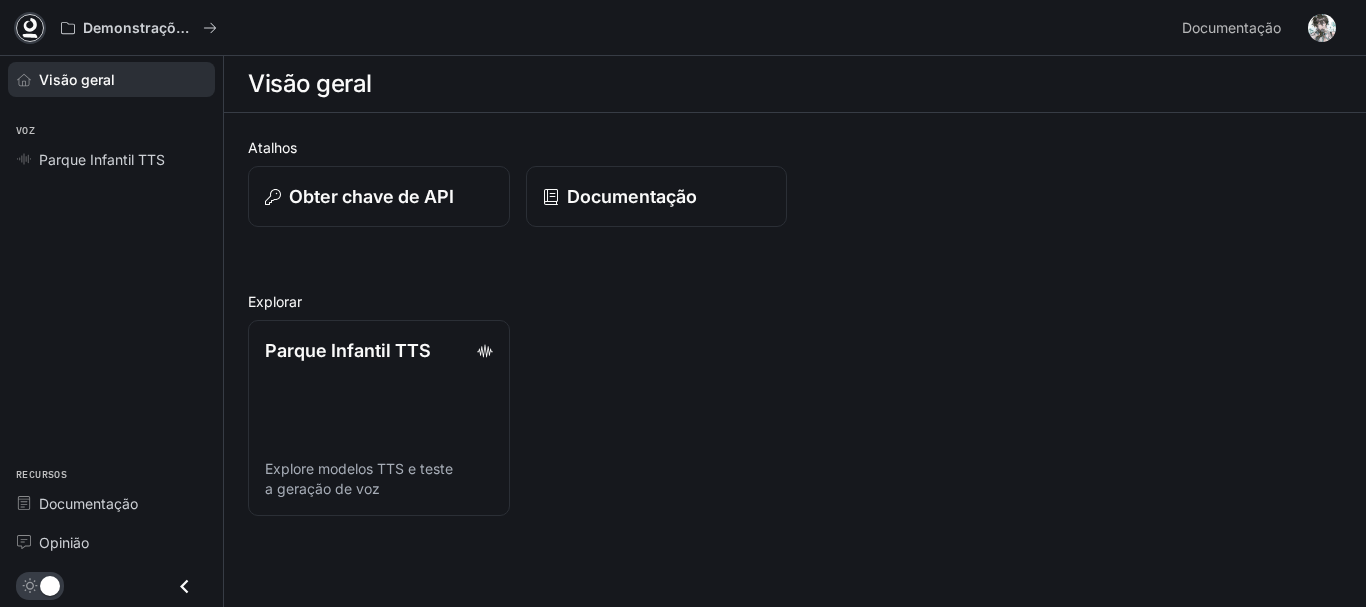 click 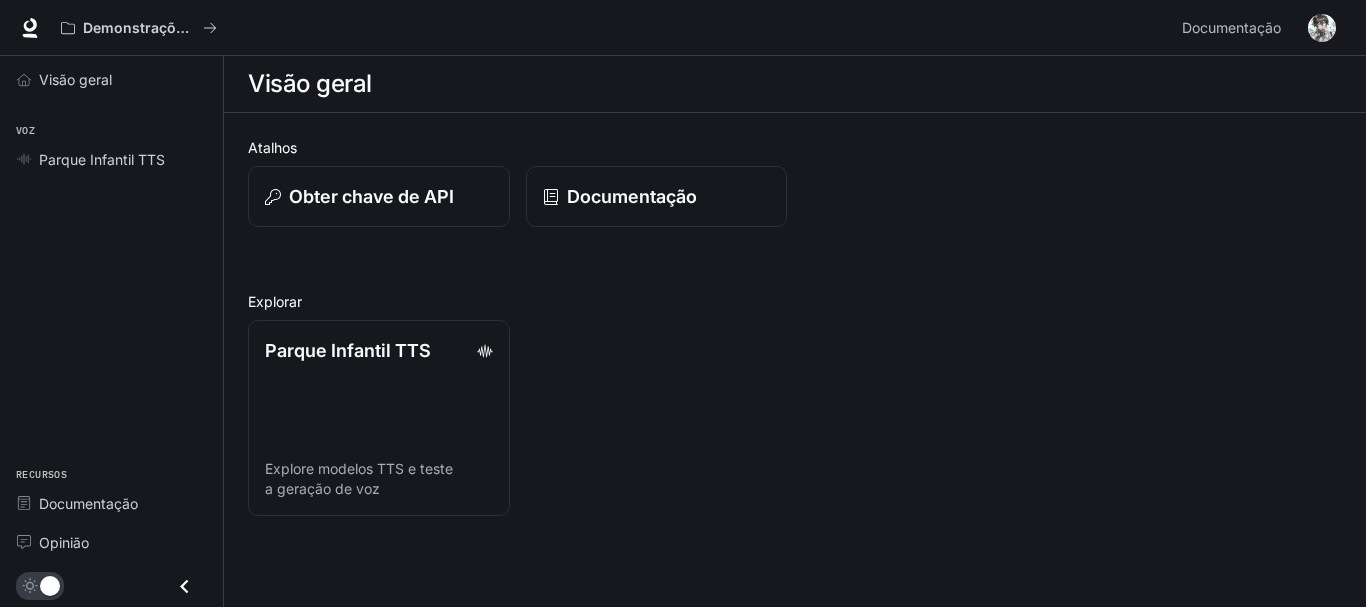 scroll, scrollTop: 0, scrollLeft: 0, axis: both 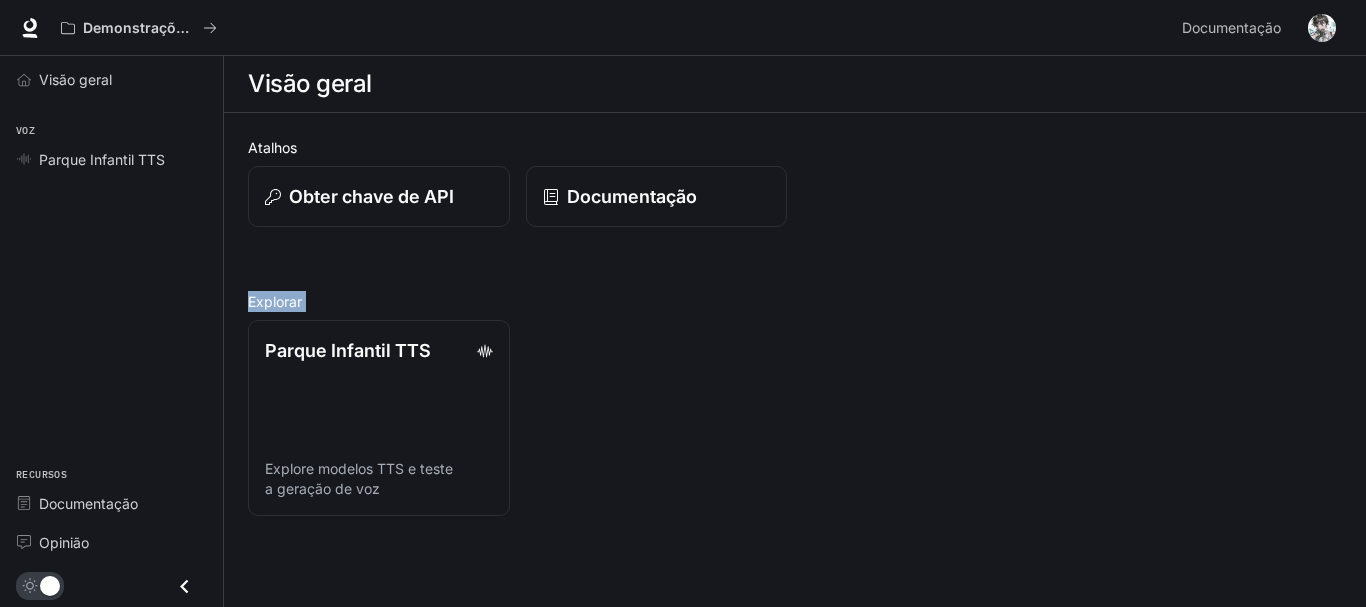 click on "Parque Infantil TTS Explore modelos TTS e teste a geração de voz" at bounding box center (787, 410) 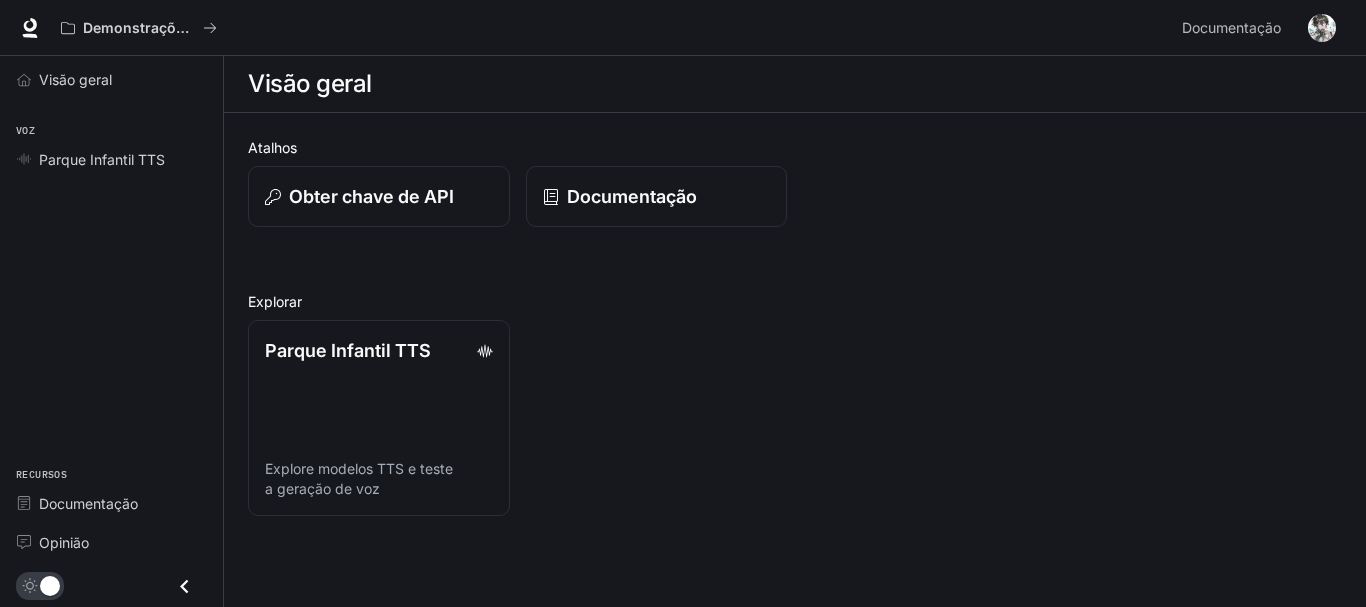 scroll, scrollTop: 0, scrollLeft: 0, axis: both 